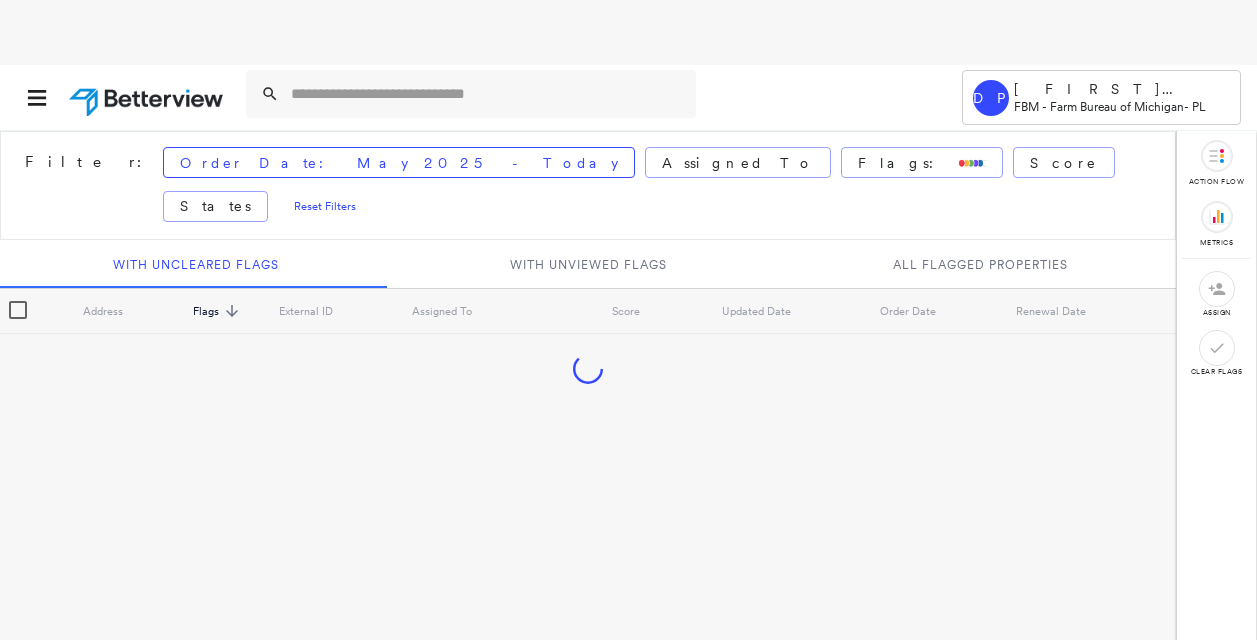 scroll, scrollTop: 0, scrollLeft: 0, axis: both 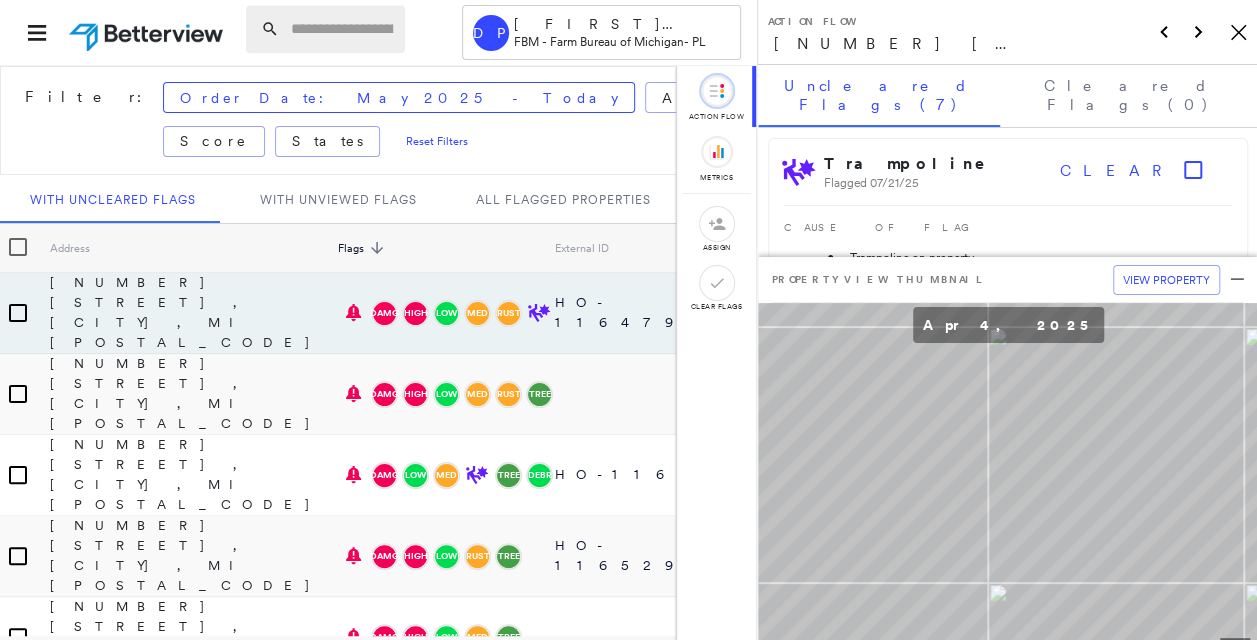 click at bounding box center [342, 29] 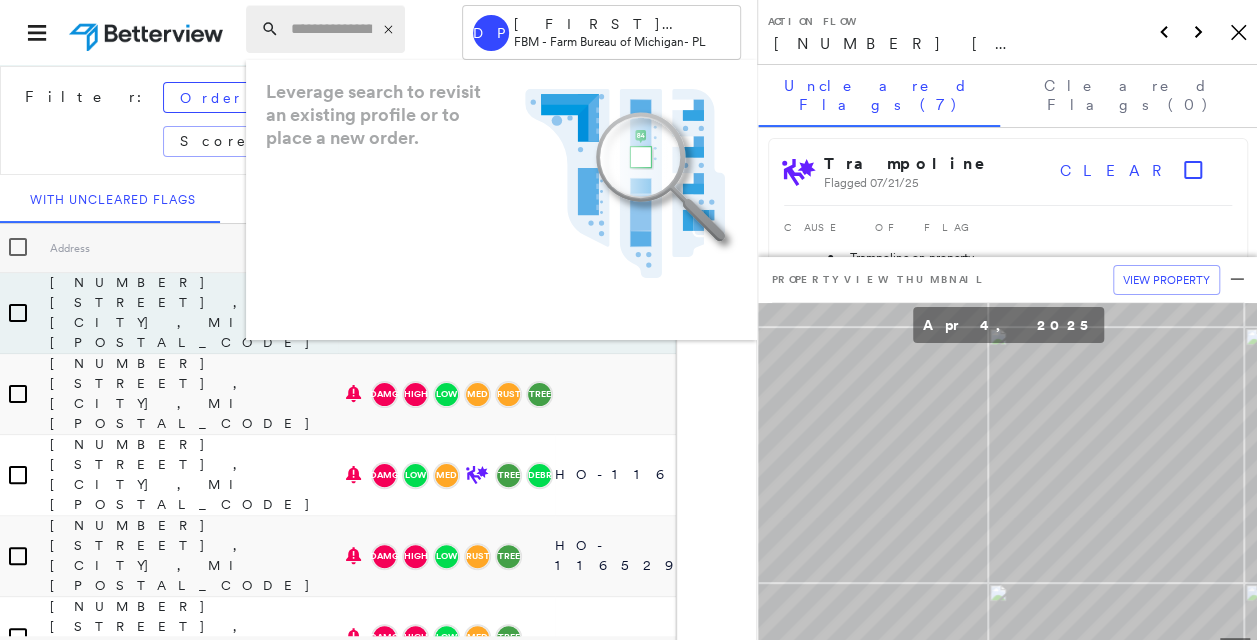 paste on "**********" 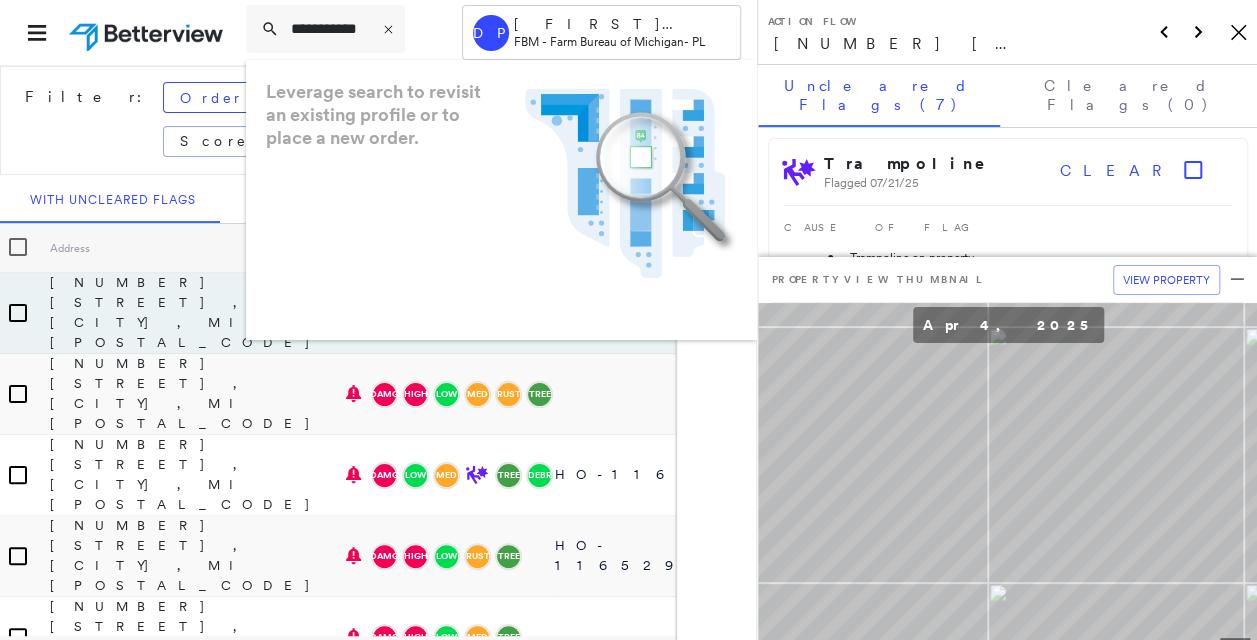 scroll, scrollTop: 0, scrollLeft: 6, axis: horizontal 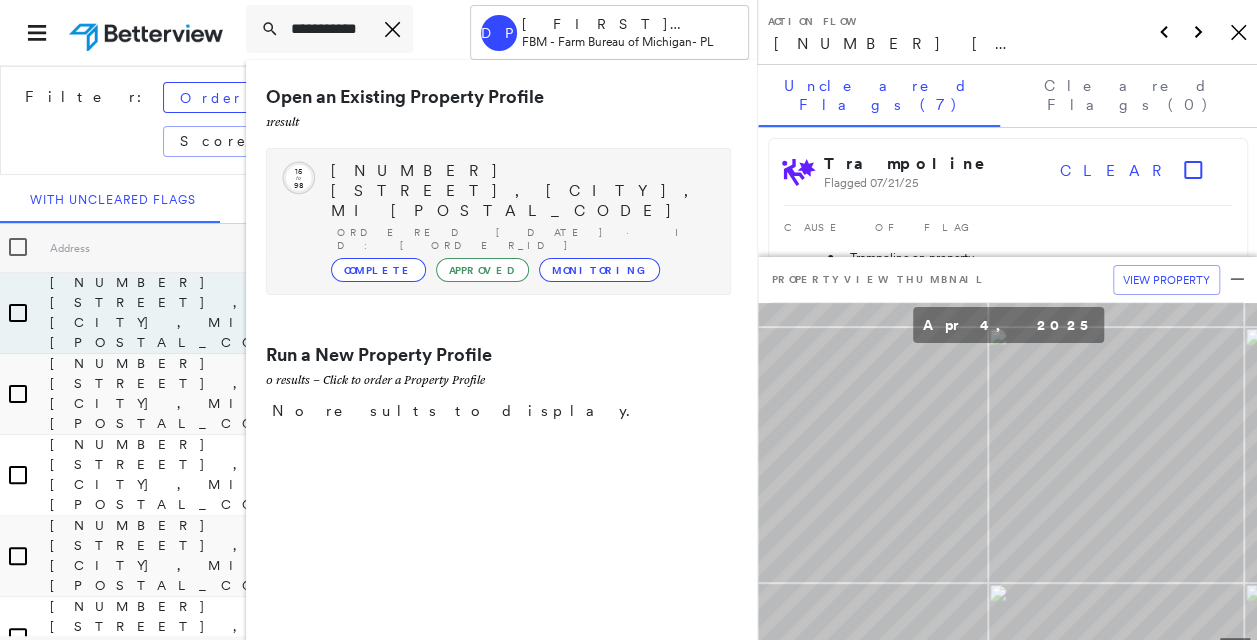 type on "**********" 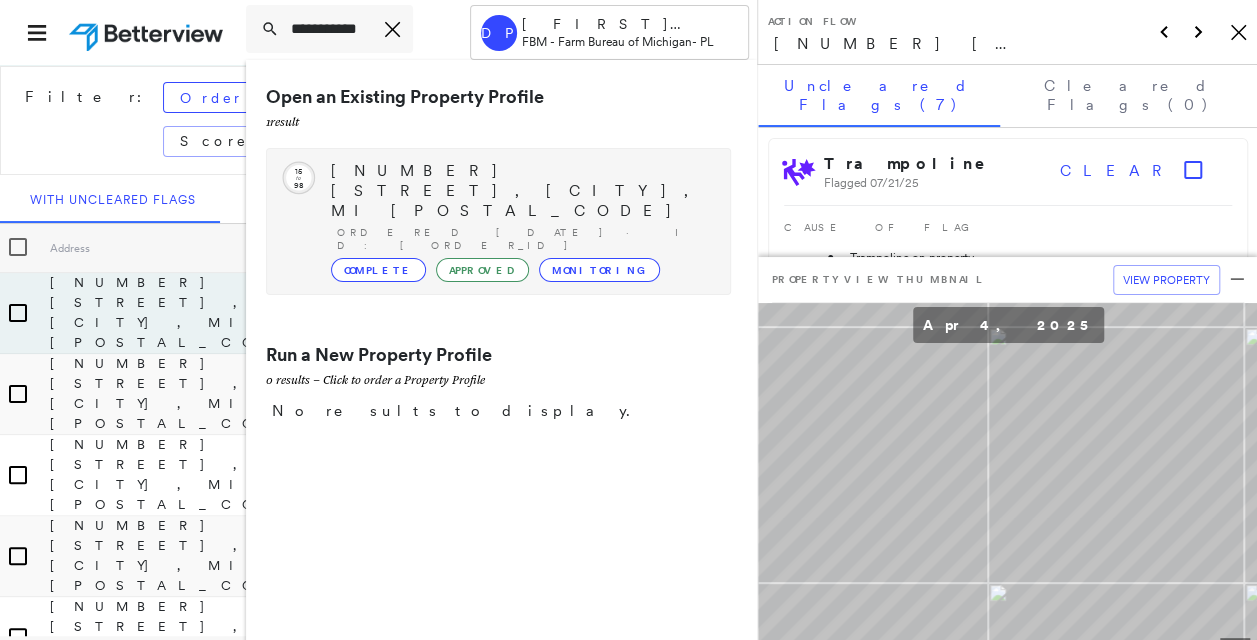 click on "[NUMBER] [STREET], [CITY], MI [POSTAL_CODE]" at bounding box center (520, 191) 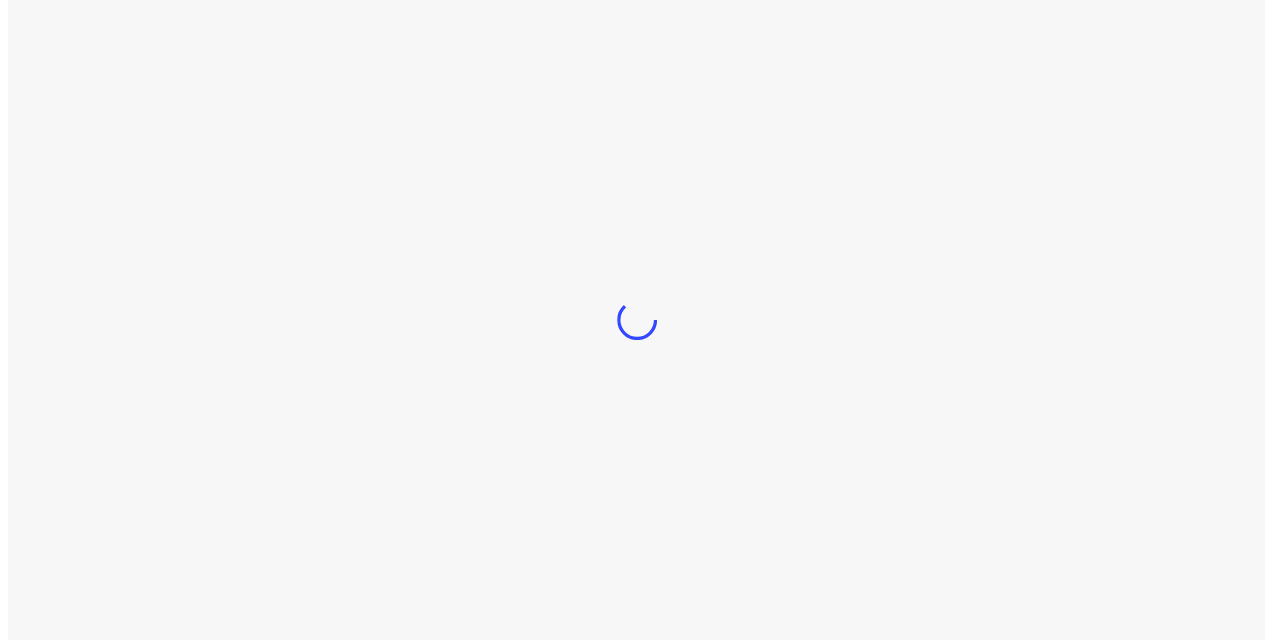 scroll, scrollTop: 0, scrollLeft: 0, axis: both 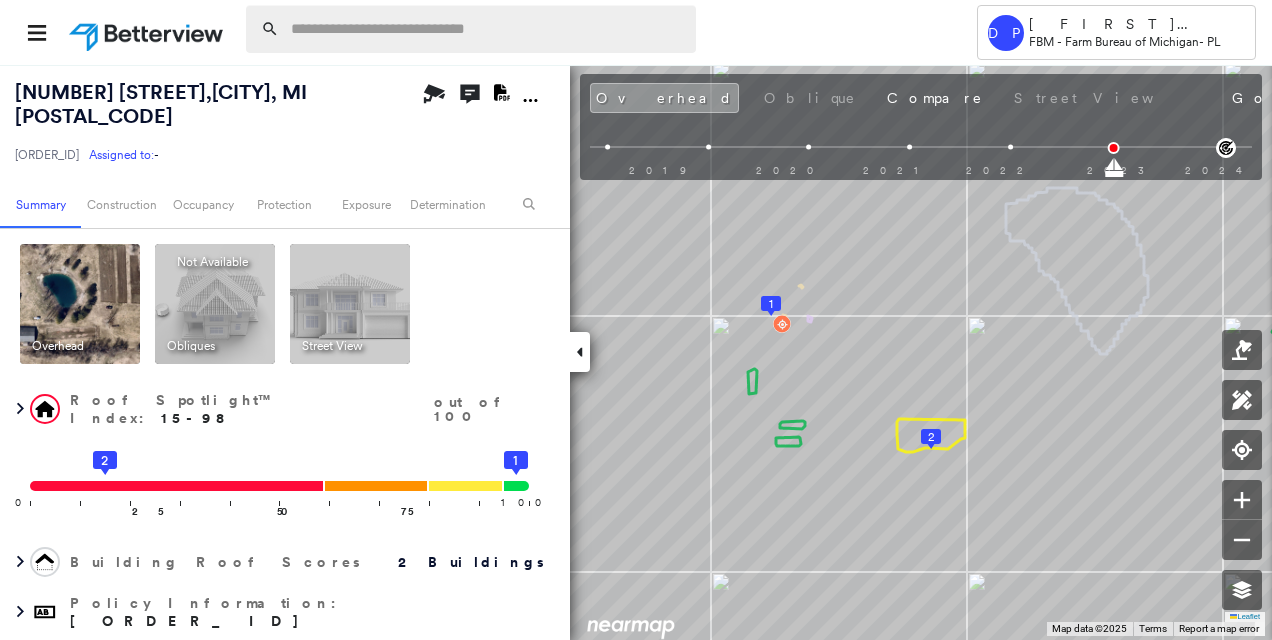 click at bounding box center (487, 29) 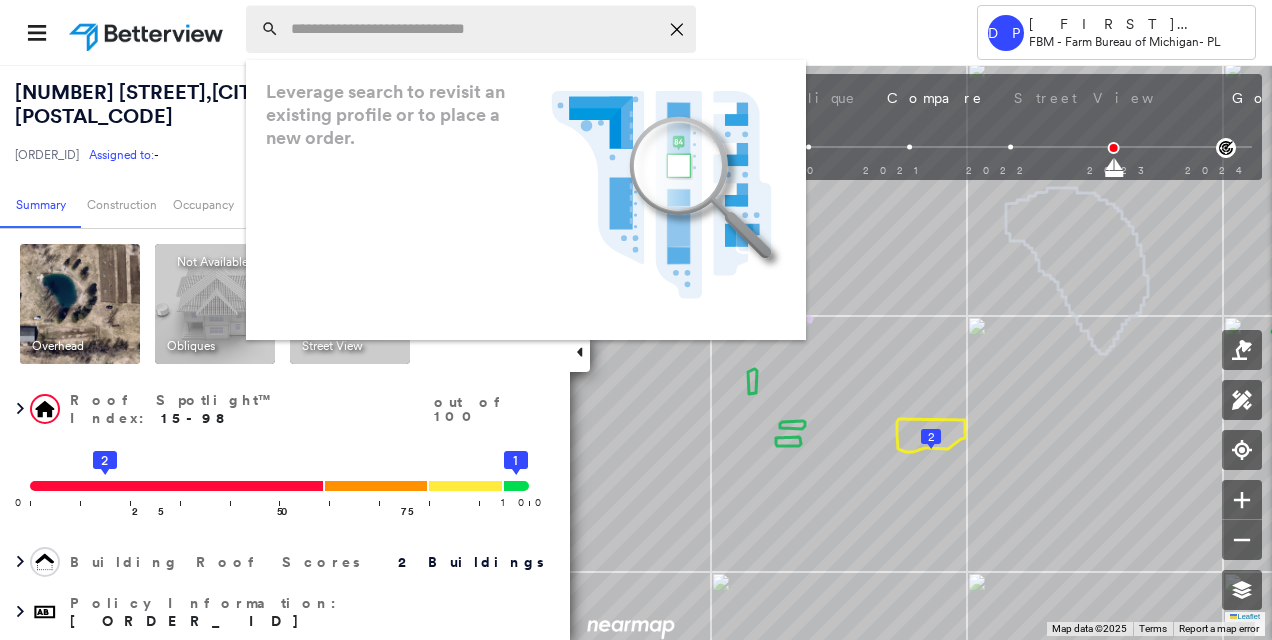 paste on "**********" 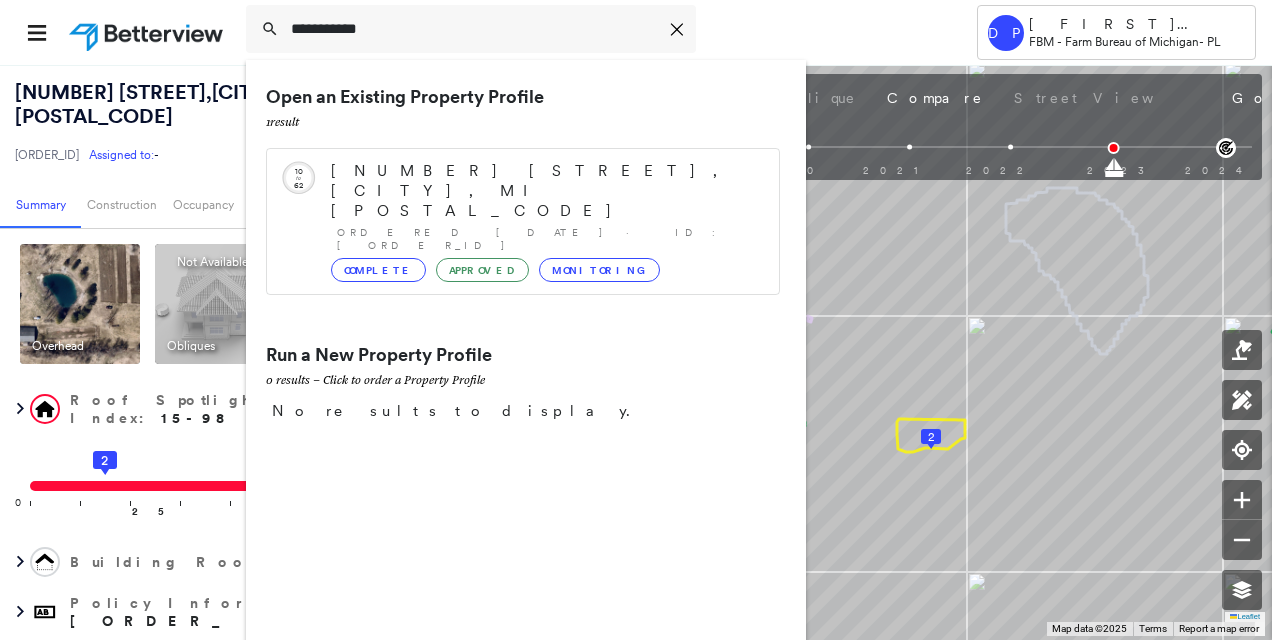 type on "**********" 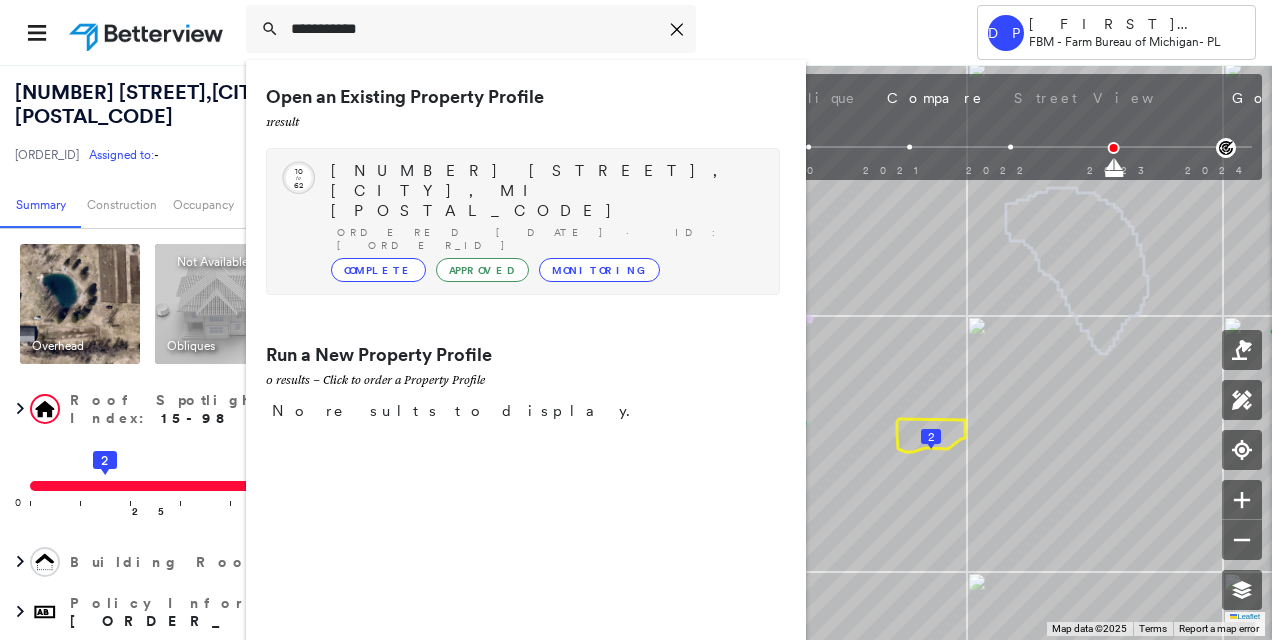click on "[NUMBER] [STREET], [CITY], MI [POSTAL_CODE]" at bounding box center [545, 191] 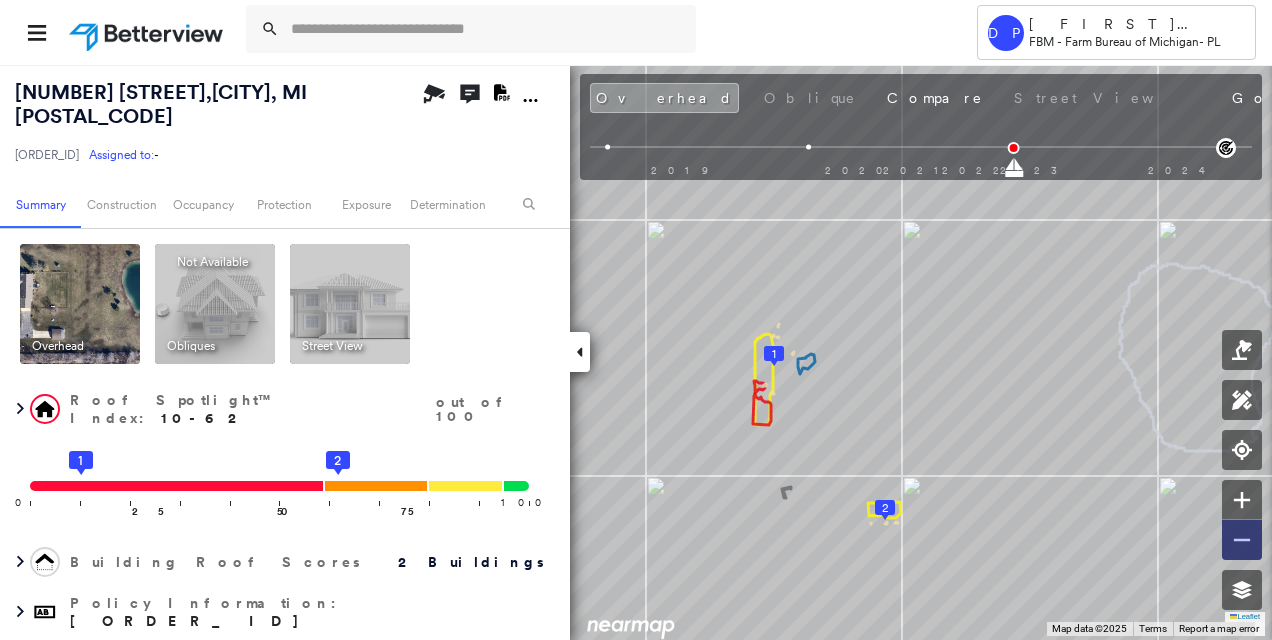 click 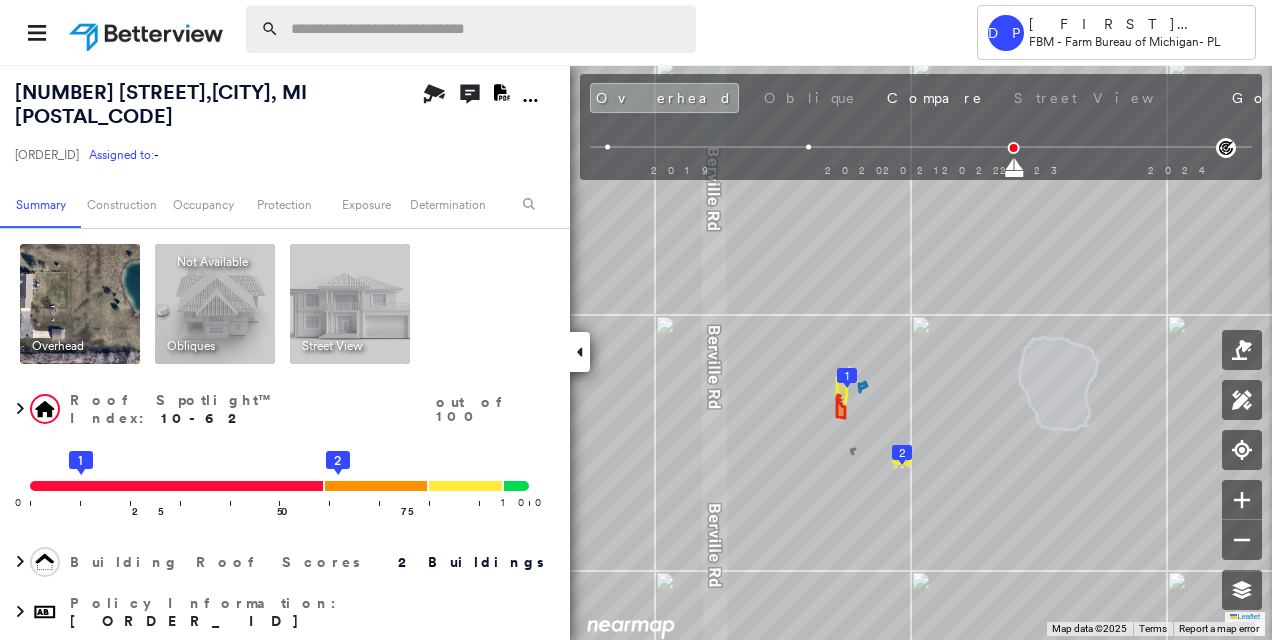 click at bounding box center (487, 29) 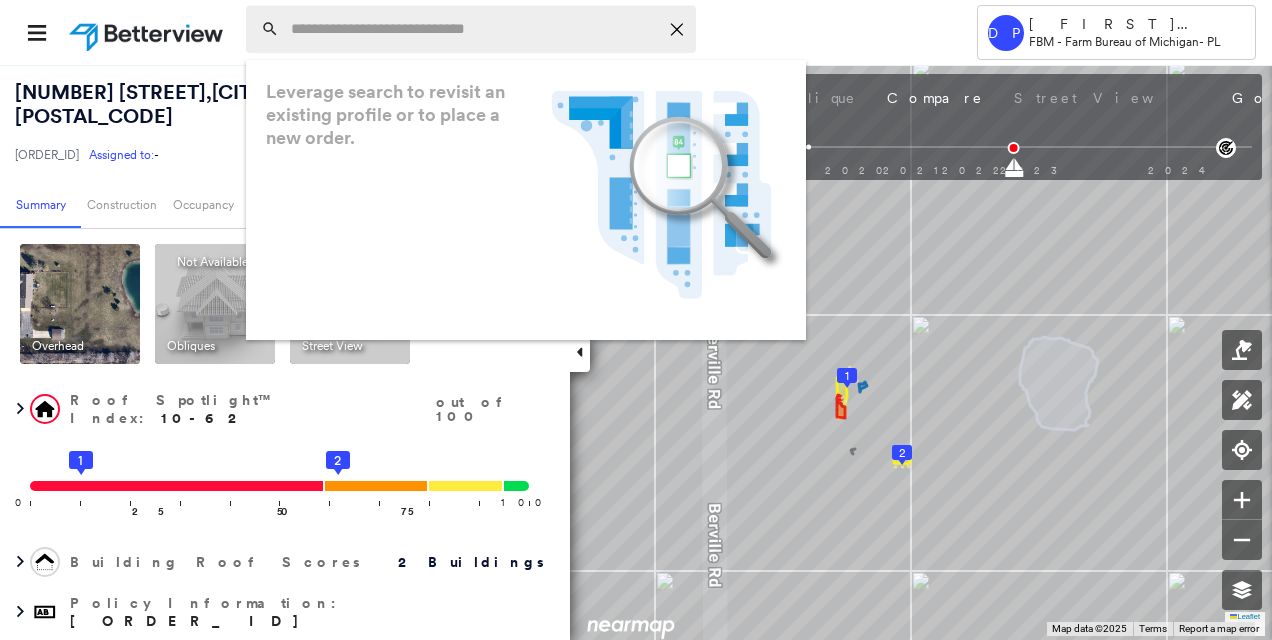 paste on "**********" 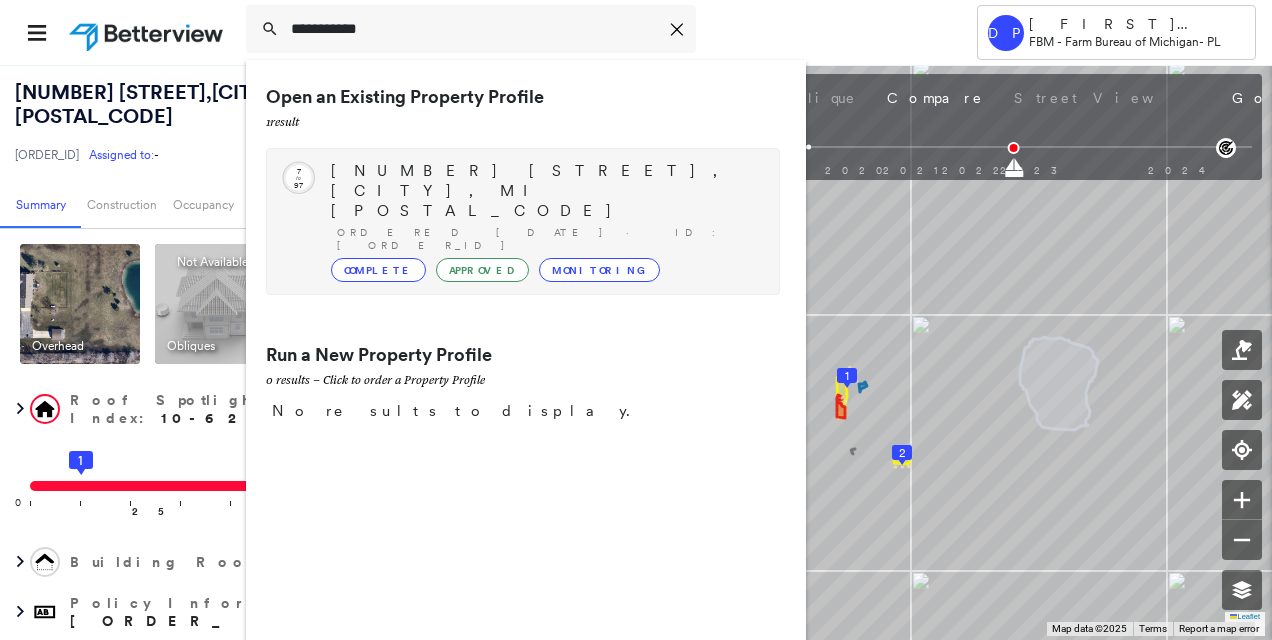 type on "**********" 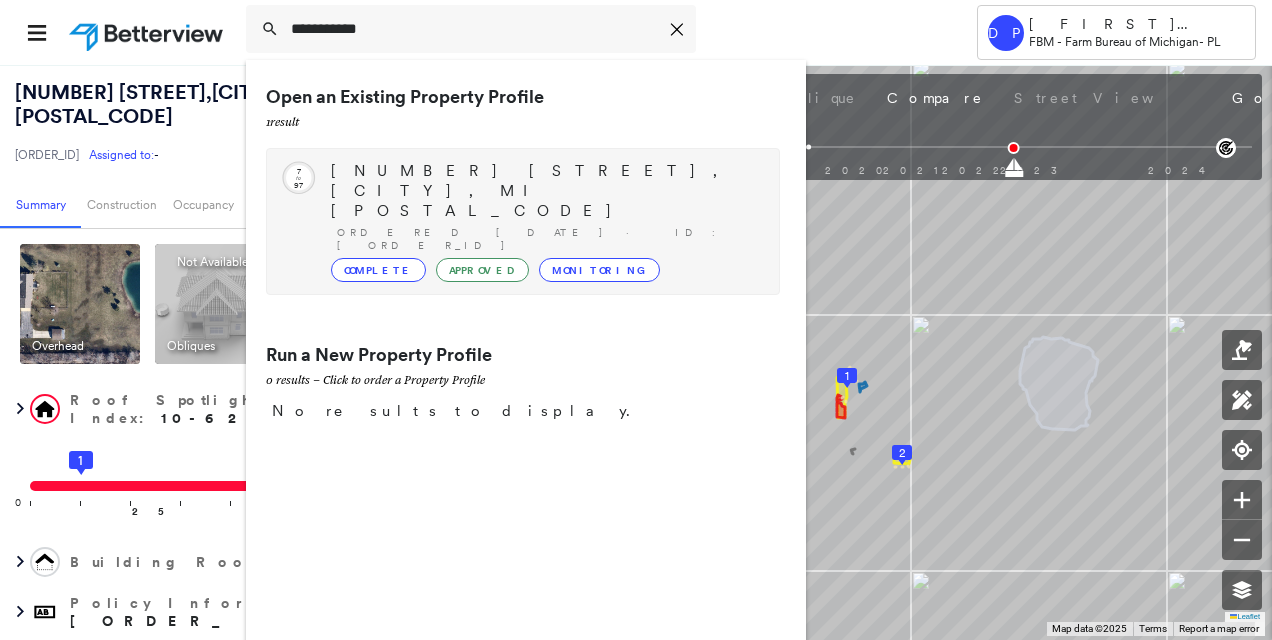 click on "[NUMBER] [STREET], [CITY], MI [POSTAL_CODE]" at bounding box center (545, 191) 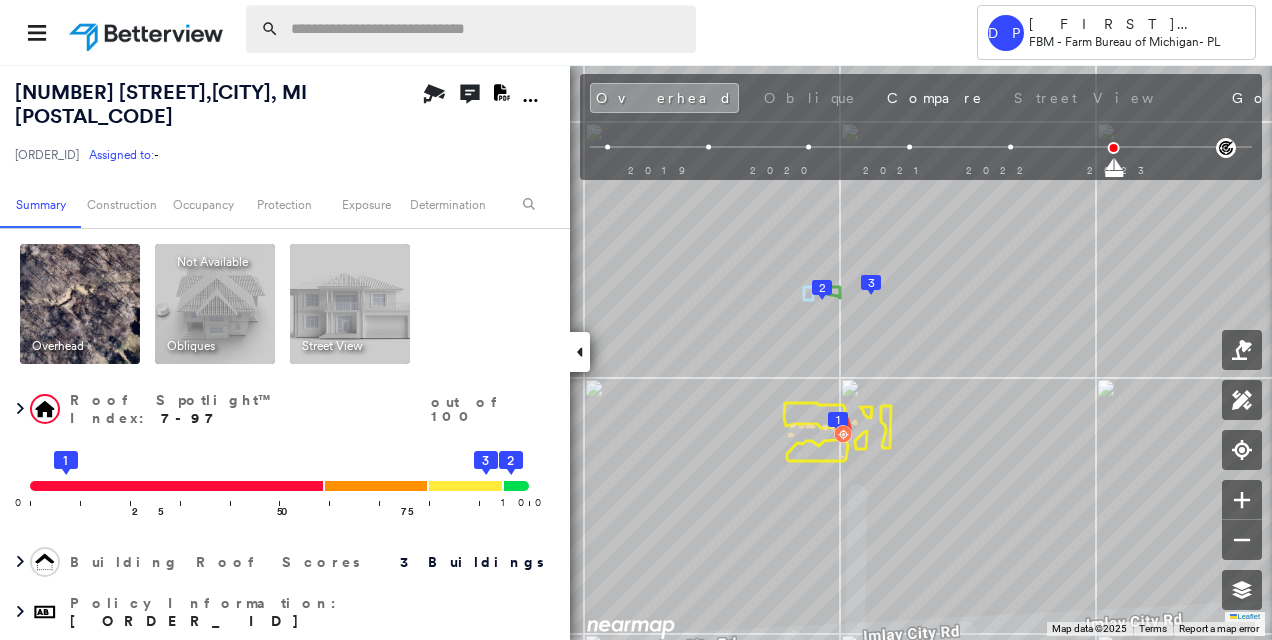 click at bounding box center [487, 29] 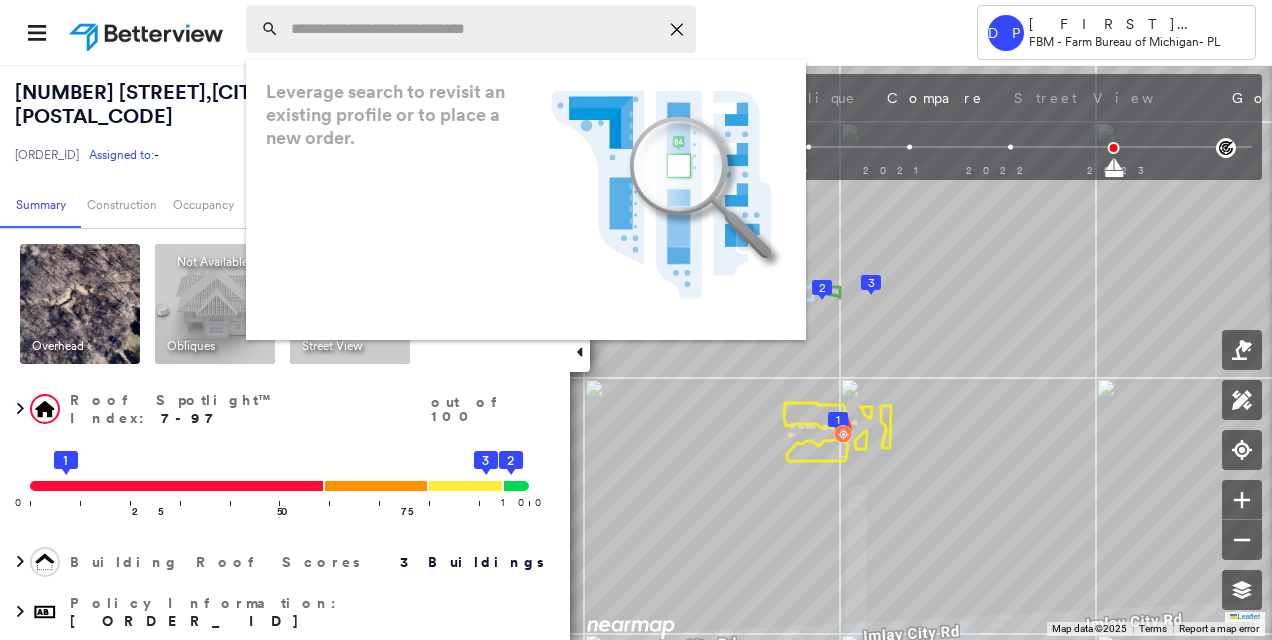 paste on "**********" 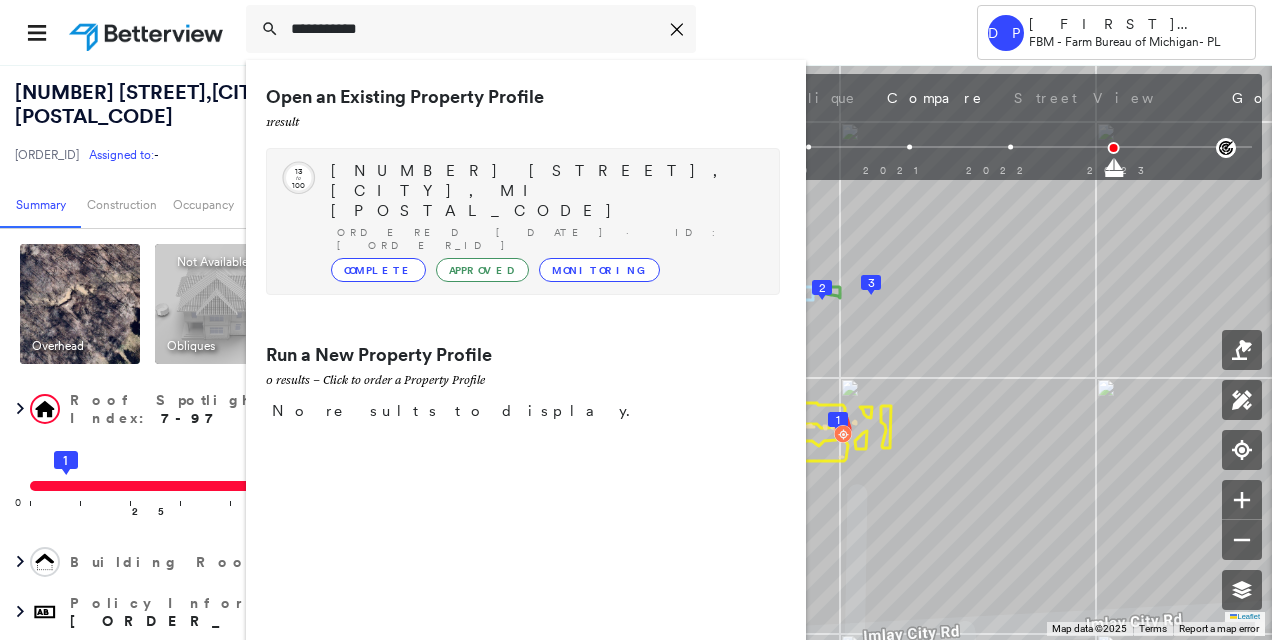 type on "**********" 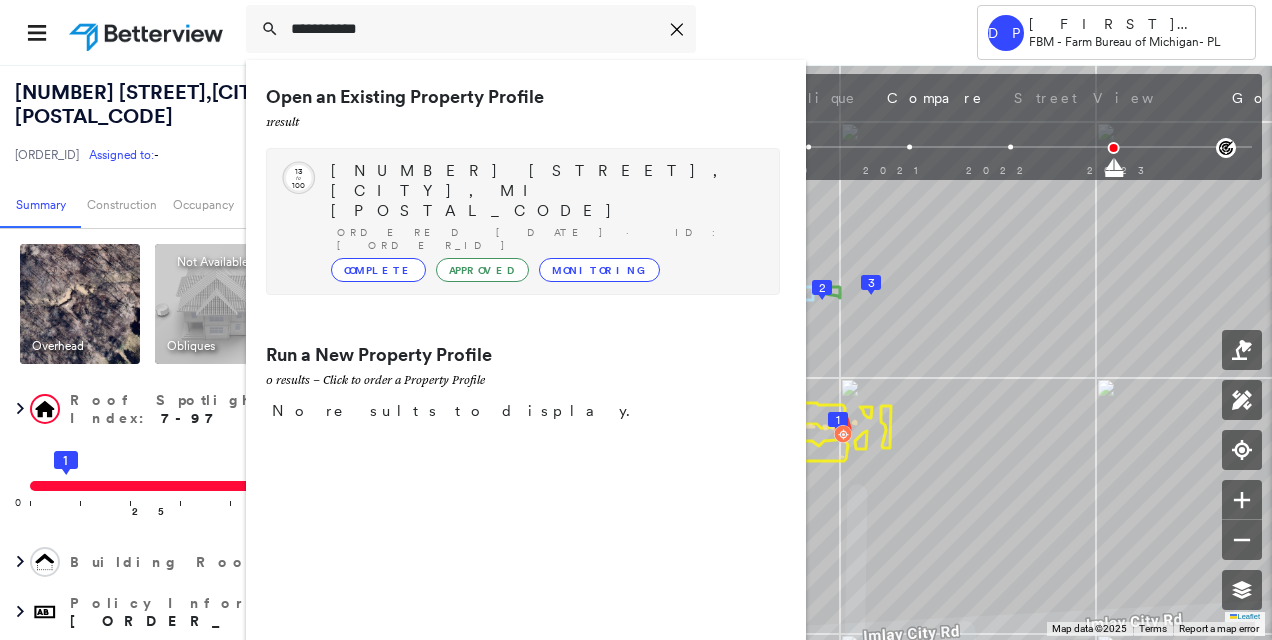 click on "Circled Text Icon 13 to 100 [NUMBER] [STREET], [CITY], MI [POSTAL_CODE] Ordered [DATE] · ID: [ORDER_ID] Complete Approved Monitoring" at bounding box center (523, 221) 